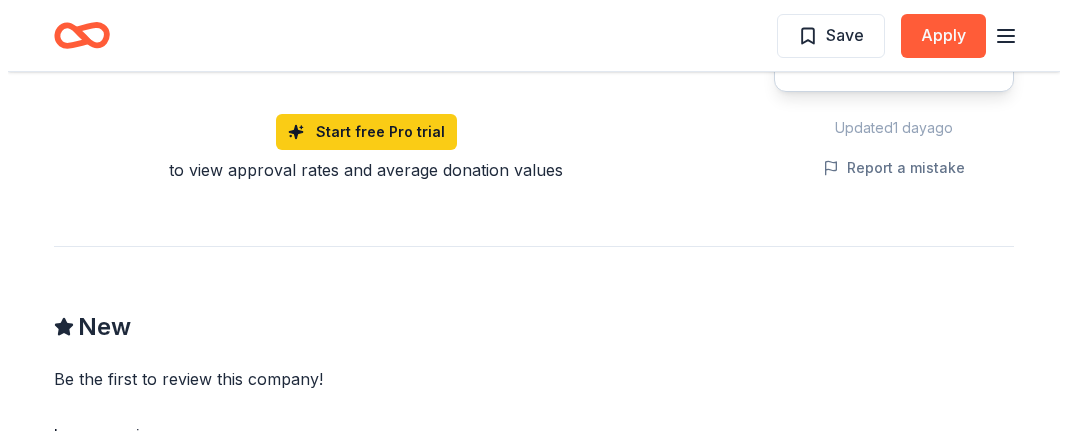scroll, scrollTop: 1400, scrollLeft: 0, axis: vertical 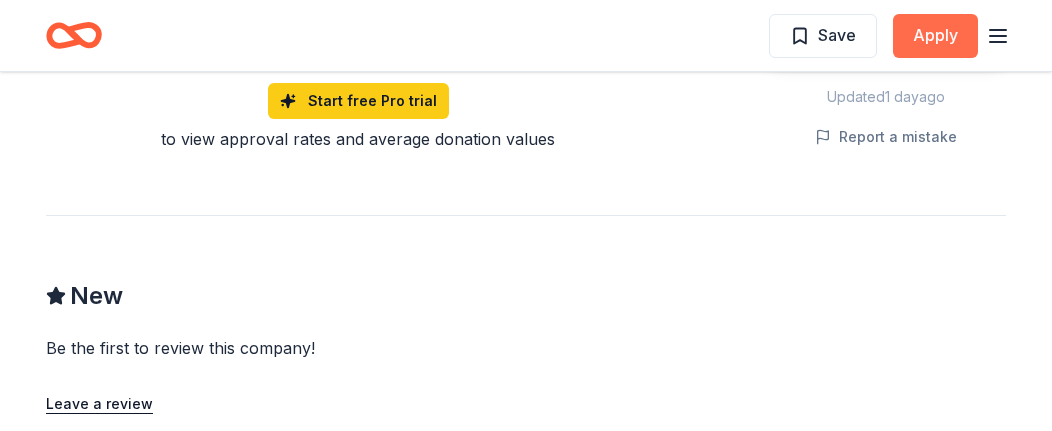 click on "Apply" at bounding box center (935, 36) 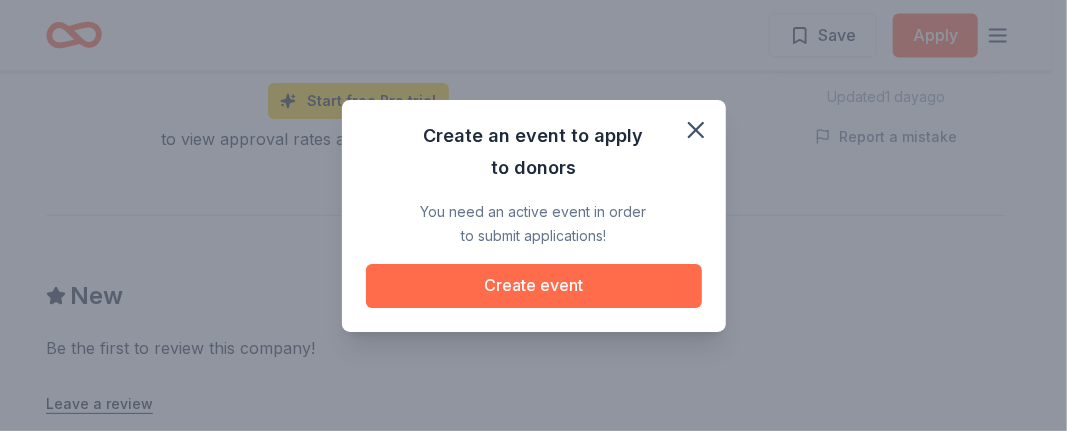 click on "Create event" at bounding box center [534, 286] 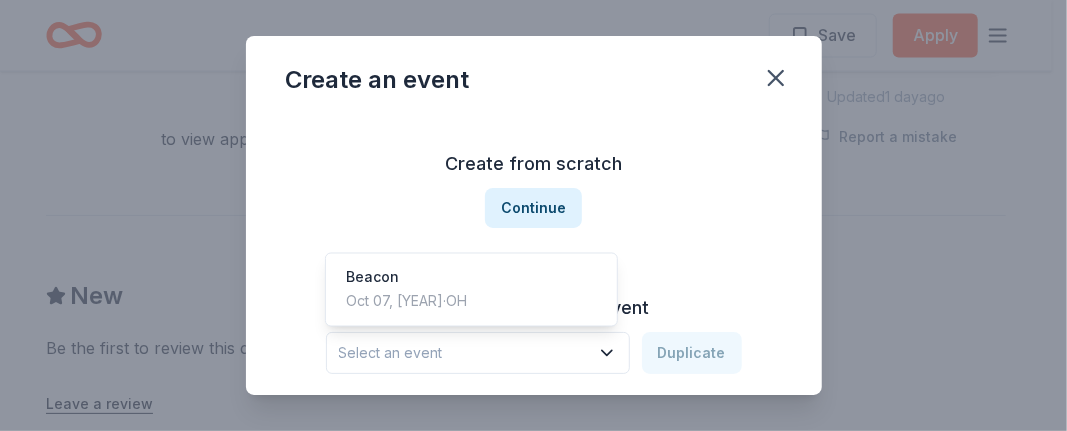 click 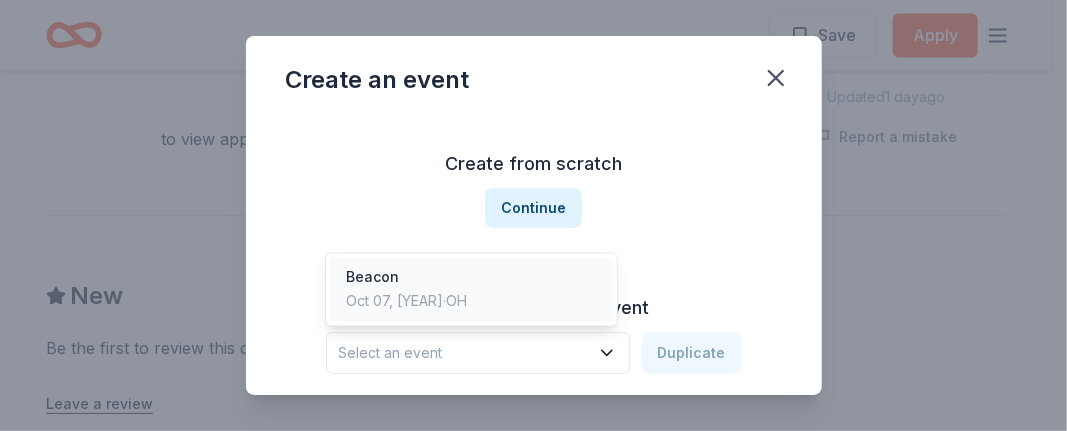 click on "[ORGANIZATION] Oct 07, [YEAR]  ·  [STATE]" at bounding box center (471, 290) 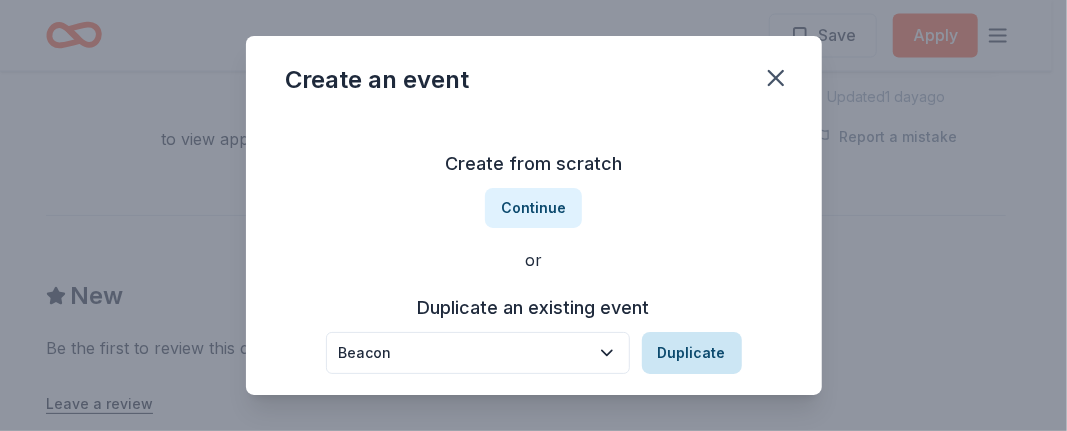 click on "Duplicate" at bounding box center [692, 353] 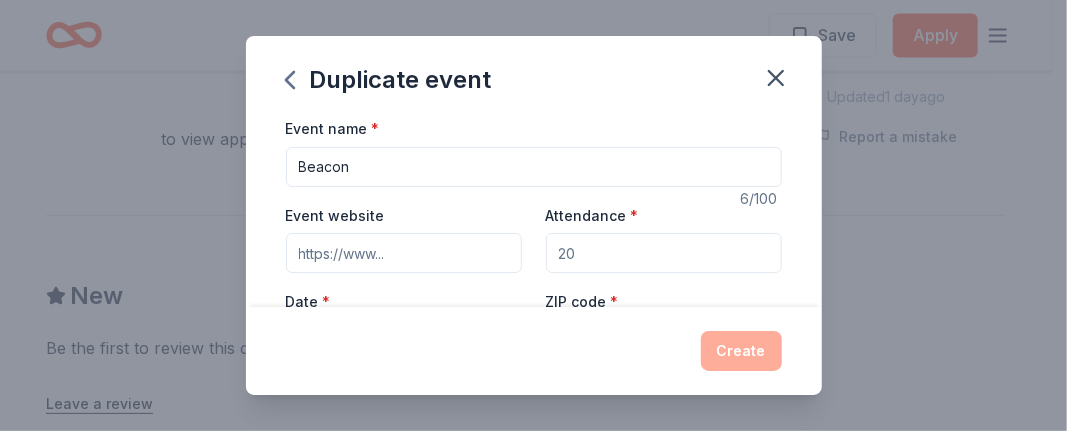 click on "Attendance *" at bounding box center [664, 253] 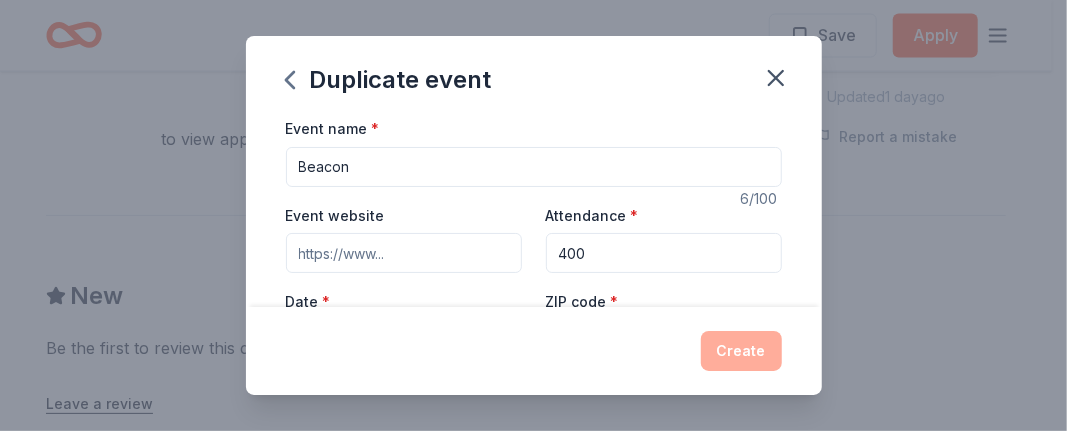 type on "400" 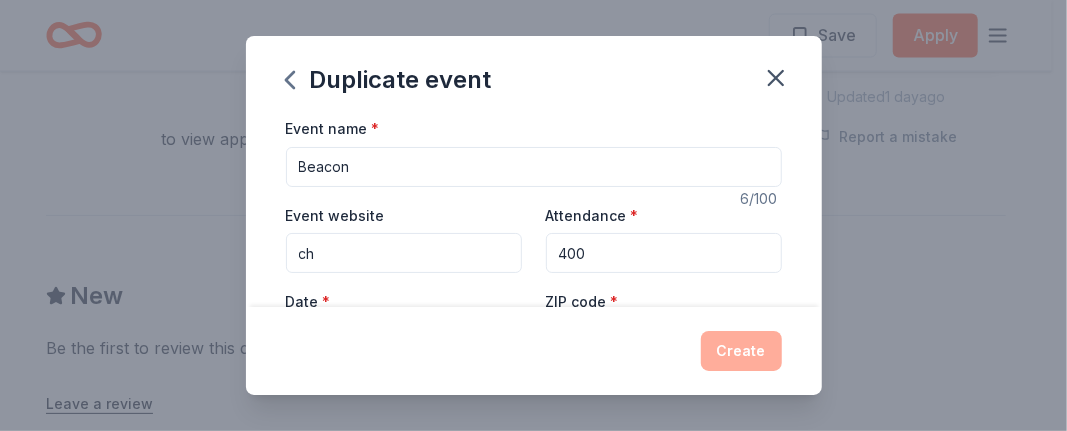 type on "c" 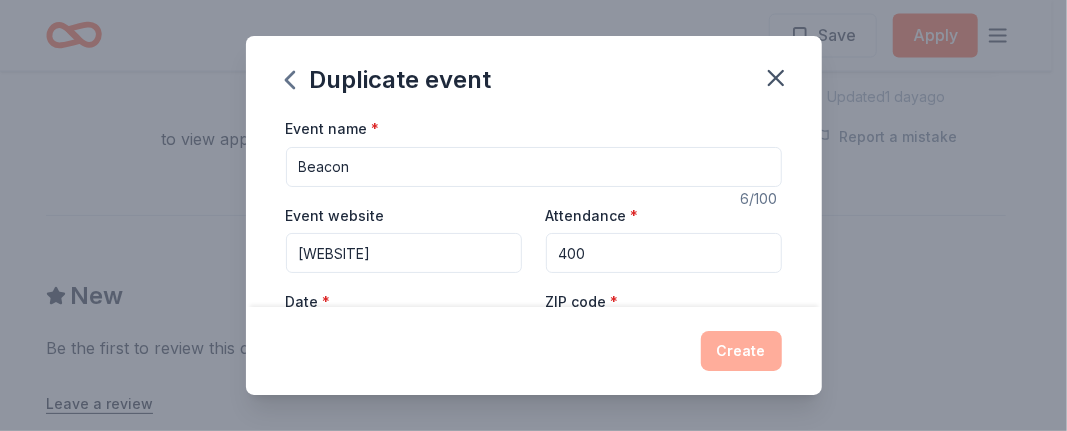 type on "[WEBSITE]" 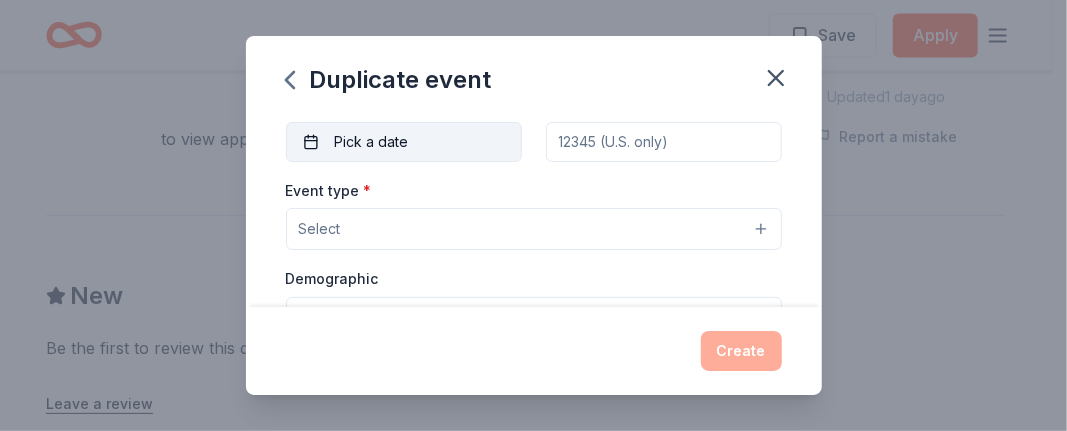 scroll, scrollTop: 200, scrollLeft: 0, axis: vertical 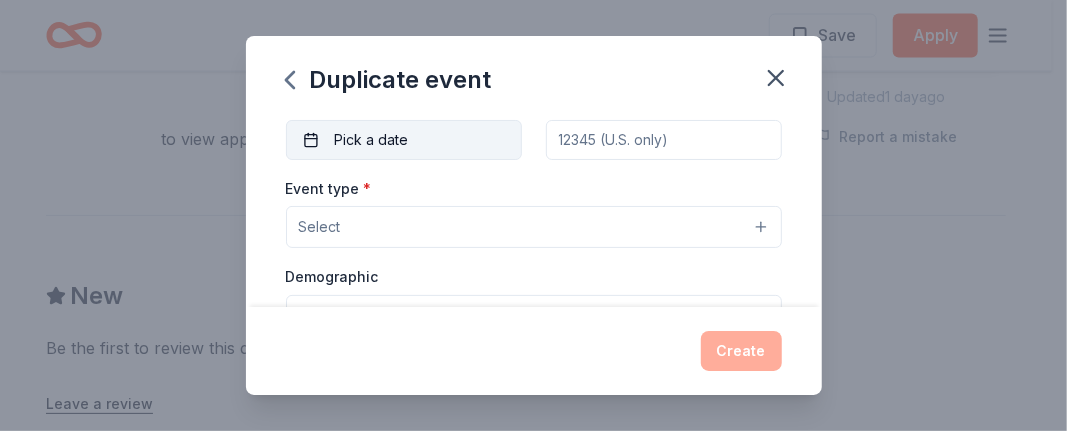 type on "Beacon Of Hope" 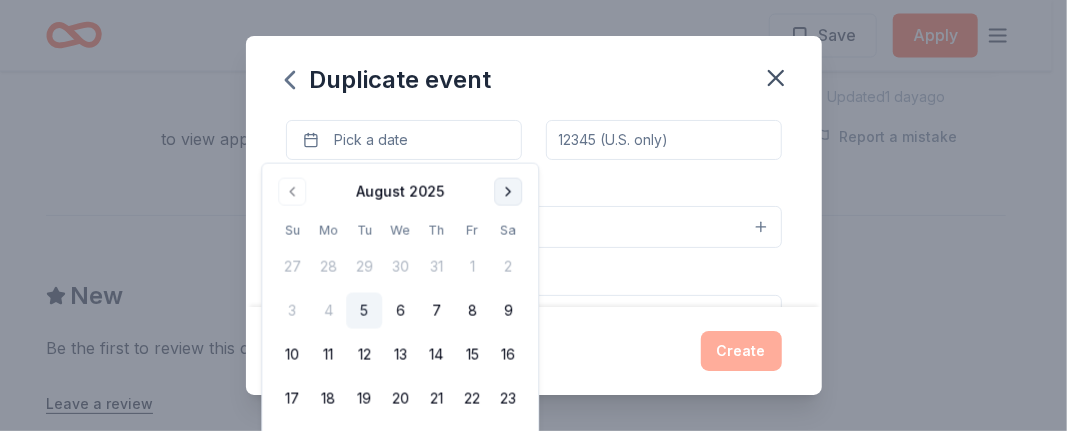 click at bounding box center (508, 192) 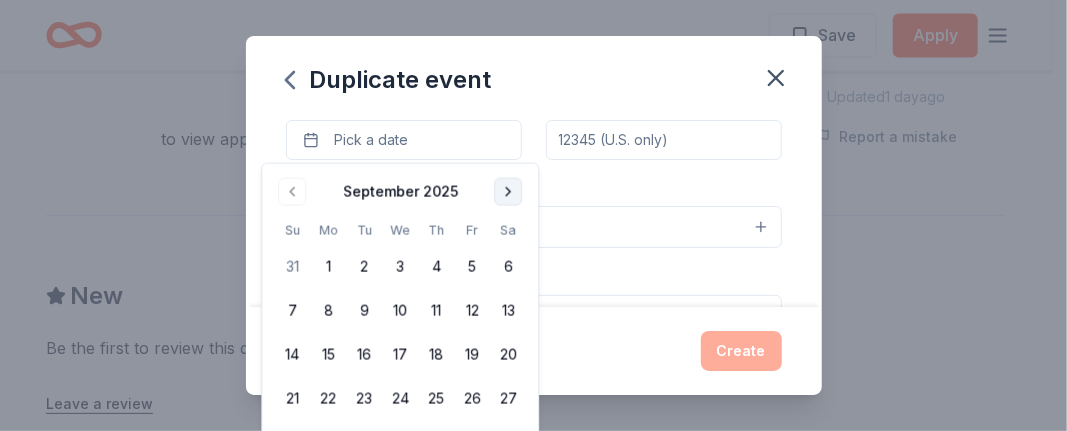 click at bounding box center [508, 192] 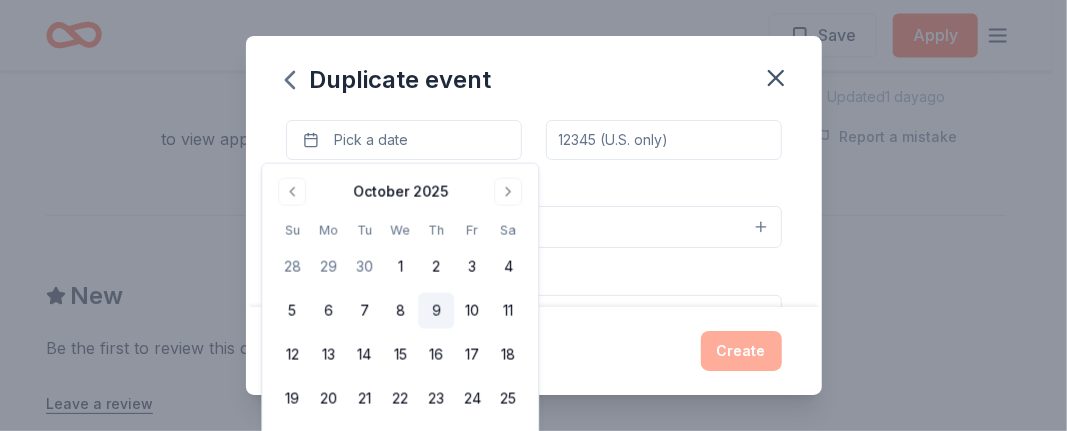 click on "9" at bounding box center (436, 311) 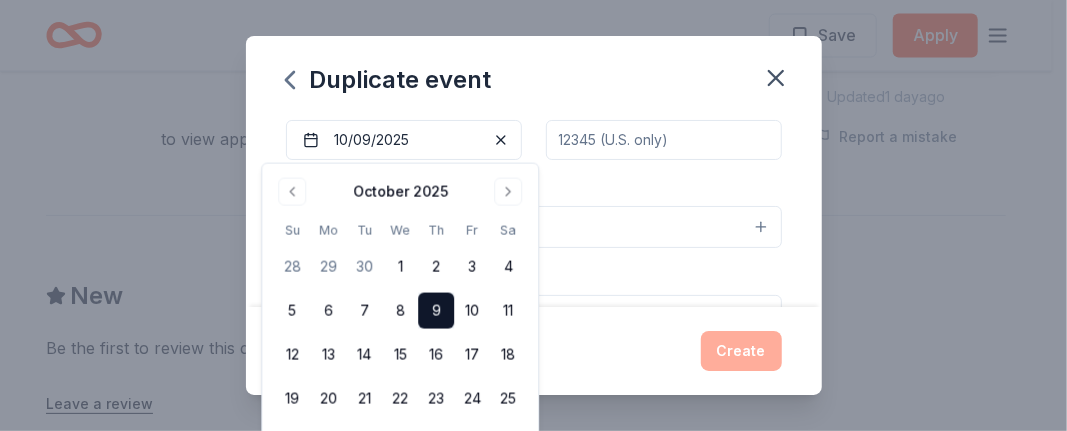 click on "Select" at bounding box center (534, 227) 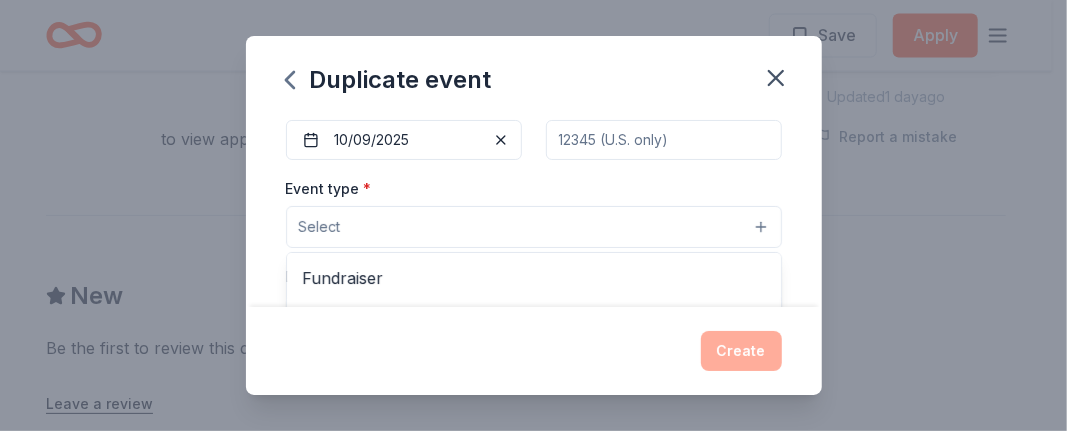 scroll, scrollTop: 100, scrollLeft: 0, axis: vertical 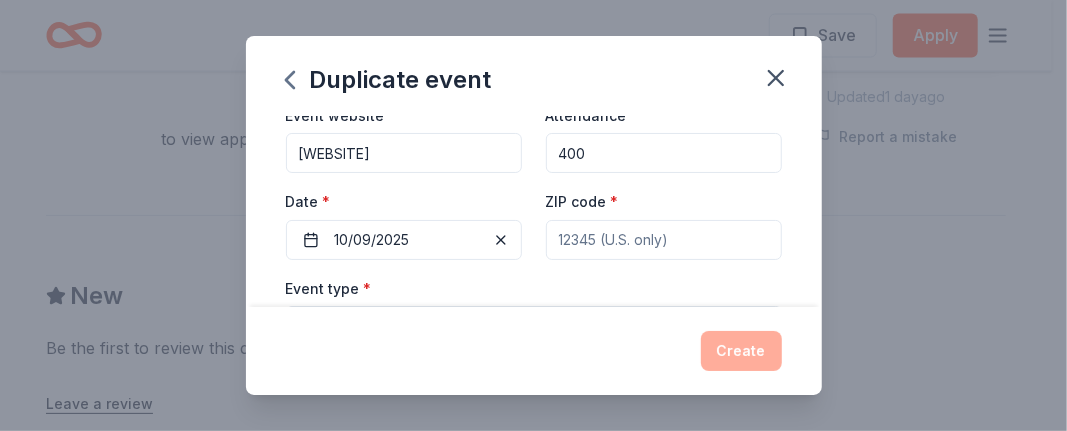 click on "Event name * [ORGANIZATION] [NUMBER] /100 Event website [WEBSITE] Attendance * 400 Date * 10/09/2025 ZIP code * Event type * Select Fundraiser Business & professional Food & drink Health & wellness Hobbies Music Performing & visual arts Demographic Select We use this information to help brands find events with their target demographic to sponsor their products. Mailing address Apt/unit Description What are you looking for? * Auction & raffle Meals Snacks Desserts Alcohol Beverages Send me reminders Email me reminders of donor application deadlines Recurring event" at bounding box center (534, 478) 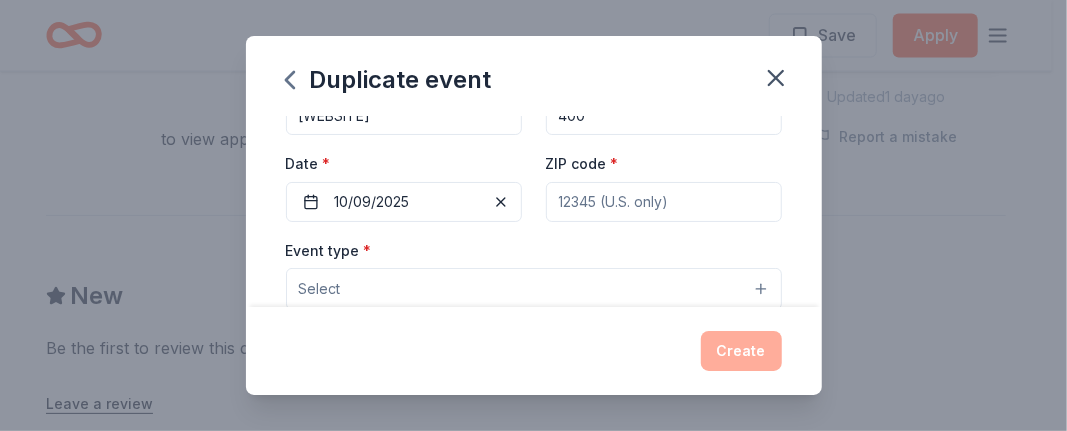 type 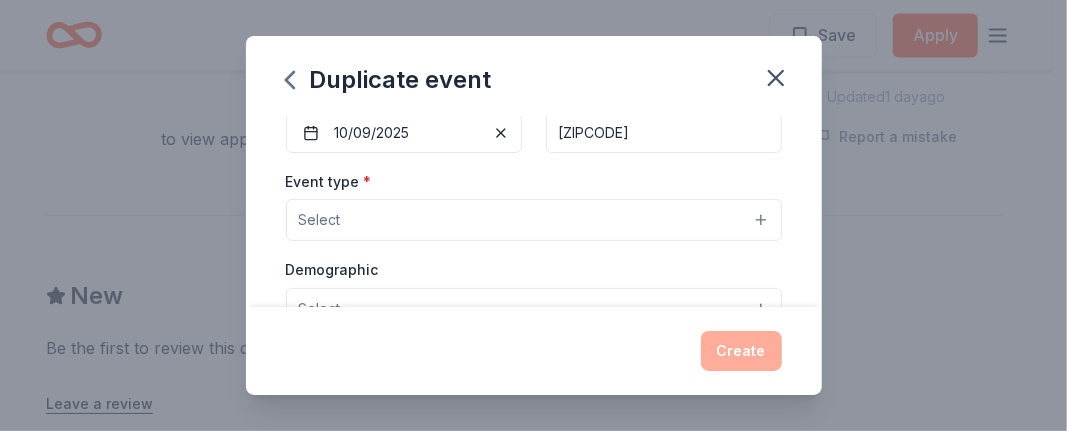 scroll, scrollTop: 238, scrollLeft: 0, axis: vertical 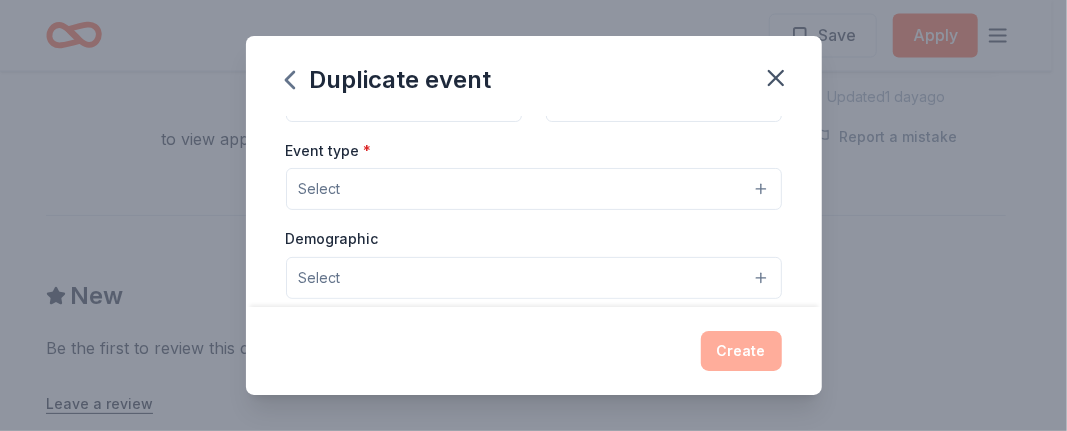 type on "[ZIPCODE]" 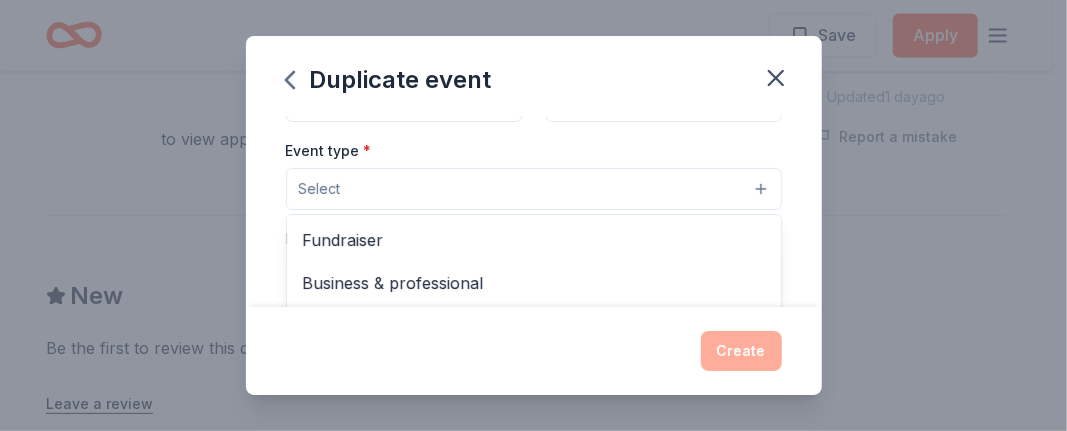 click on "Select" at bounding box center (534, 189) 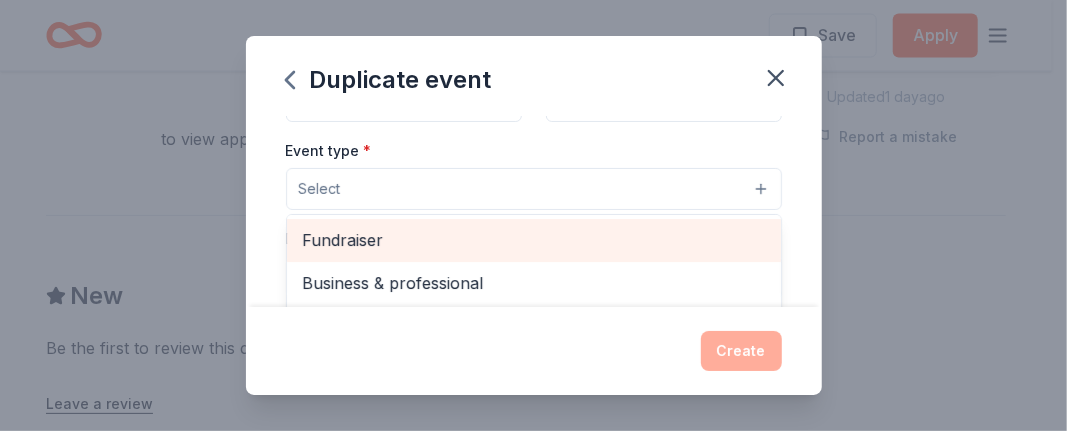 click on "Fundraiser" at bounding box center (534, 240) 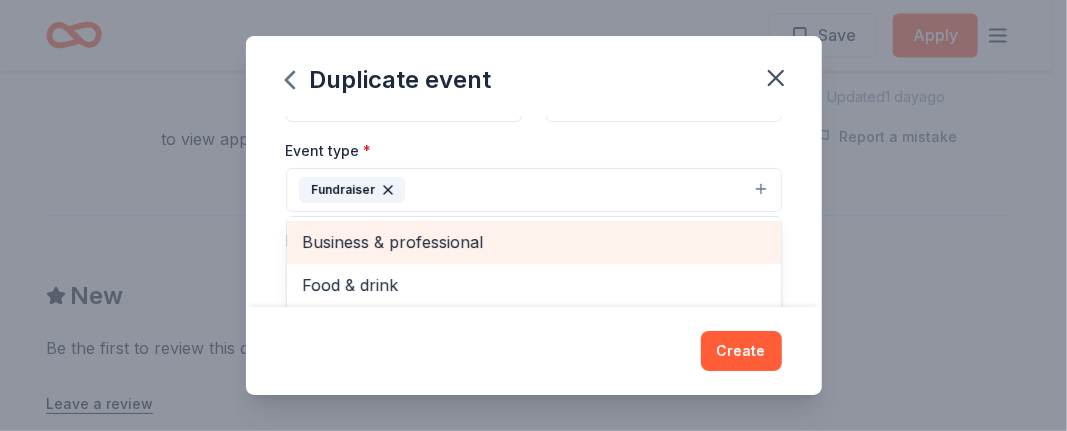 scroll, scrollTop: 23, scrollLeft: 0, axis: vertical 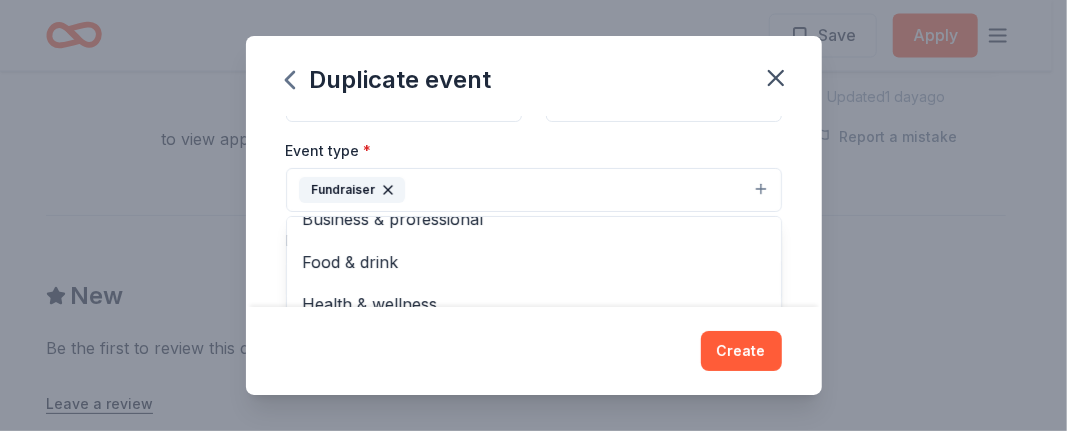 click on "Event name * [ORGANIZATION] [NUMBER] /100 Event website [WEBSITE] Attendance * 400 Date * 10/09/2025 ZIP code * [ZIPCODE] Event type * Fundraiser Business & professional Food & drink Health & wellness Hobbies Music Performing & visual arts Demographic Select We use this information to help brands find events with their target demographic to sponsor their products. Mailing address Apt/unit Description What are you looking for? * Auction & raffle Meals Snacks Desserts Alcohol Beverages Send me reminders Email me reminders of donor application deadlines Recurring event Copy donors Saved Applied Approved Received Declined Not interested All copied donors will be given "saved" status in your new event. Companies that are no longer donating will not be copied." at bounding box center (534, 211) 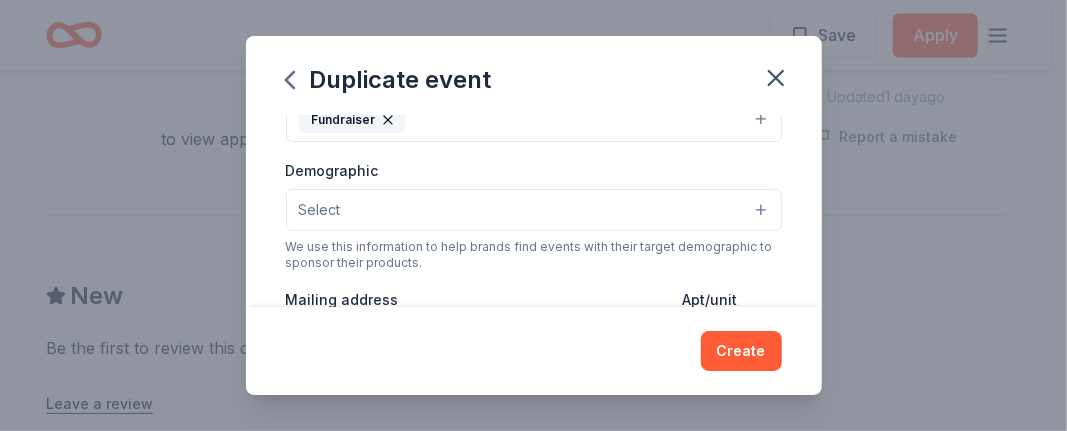 scroll, scrollTop: 338, scrollLeft: 0, axis: vertical 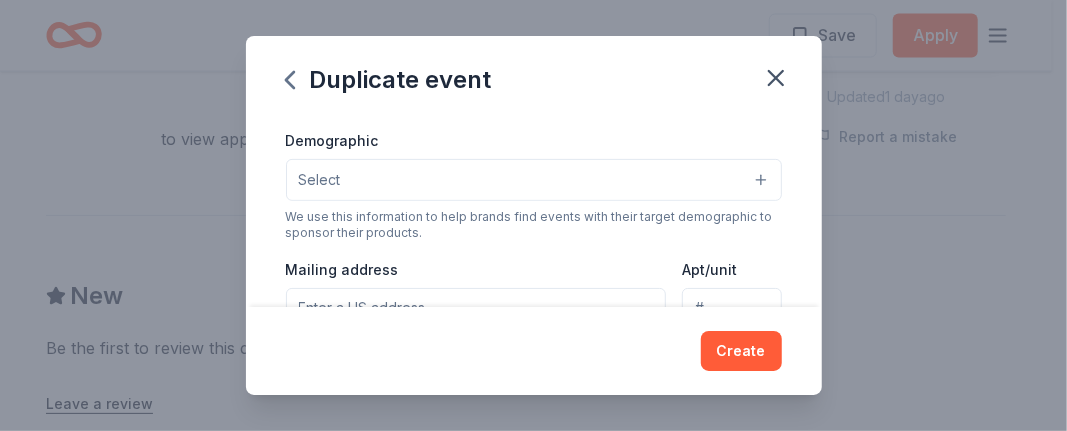 click on "Select" at bounding box center (534, 180) 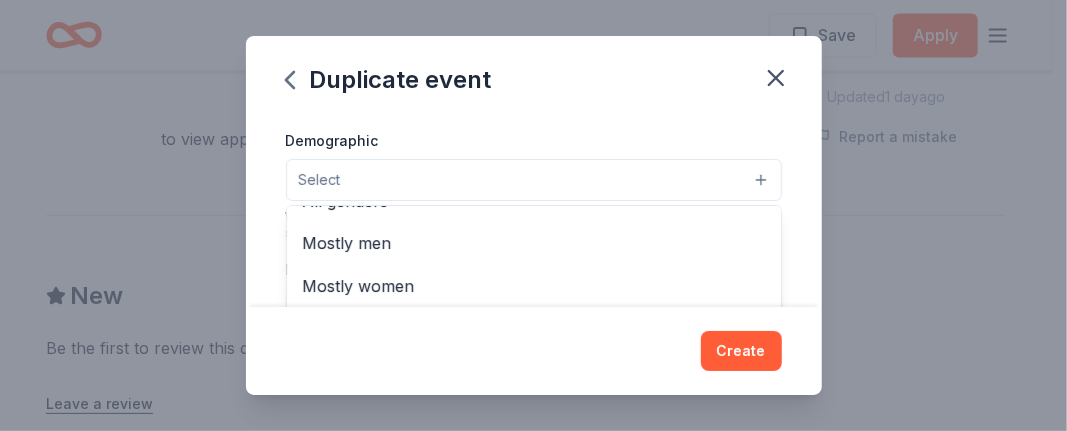 scroll, scrollTop: 0, scrollLeft: 0, axis: both 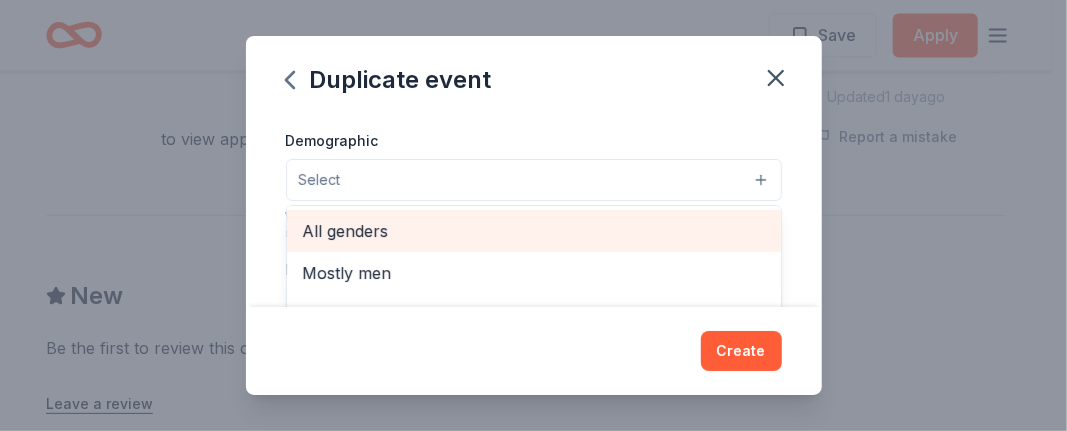 click on "All genders" at bounding box center [534, 231] 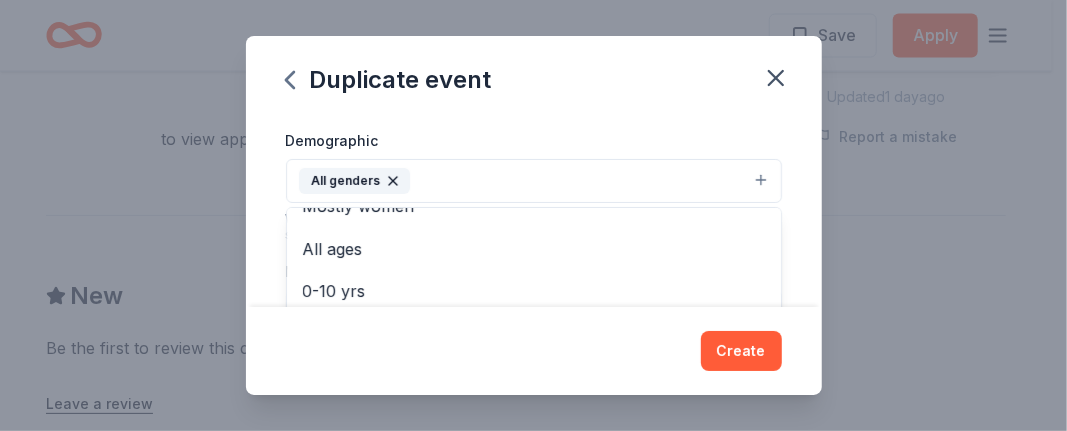 scroll, scrollTop: 100, scrollLeft: 0, axis: vertical 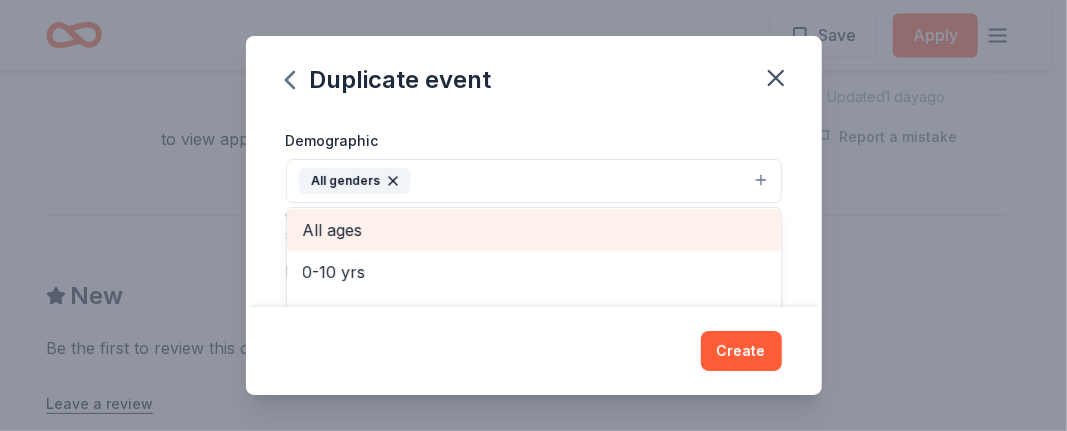 click on "All ages" at bounding box center (534, 230) 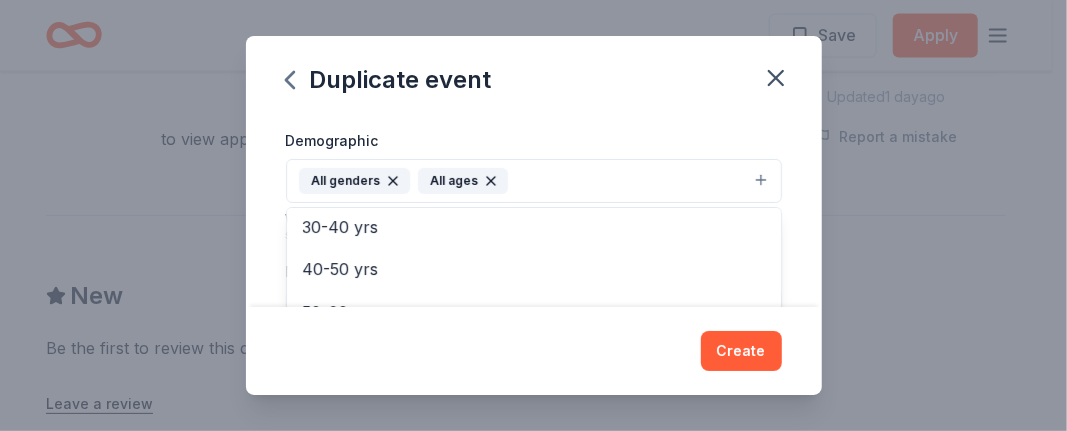 scroll, scrollTop: 235, scrollLeft: 0, axis: vertical 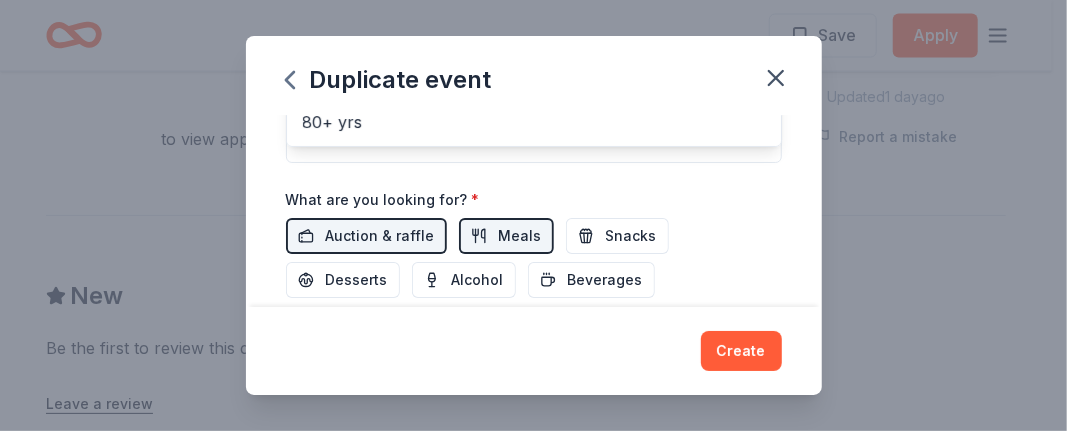 click on "Event name * [ORGANIZATION] [NUMBER] /100 Event website [WEBSITE] Attendance * 400 Date * 10/09/2025 ZIP code * [ZIPCODE] Event type * Fundraiser Demographic All genders All ages Mostly men Mostly women 0-10 yrs 10-20 yrs 20-30 yrs 30-40 yrs 40-50 yrs 50-60 yrs 60-70 yrs 70-80 yrs 80+ yrs We use this information to help brands find events with their target demographic to sponsor their products. Mailing address Apt/unit Description What are you looking for? * Auction & raffle Meals Snacks Desserts Alcohol Beverages Send me reminders Email me reminders of donor application deadlines Recurring event" at bounding box center (534, -58) 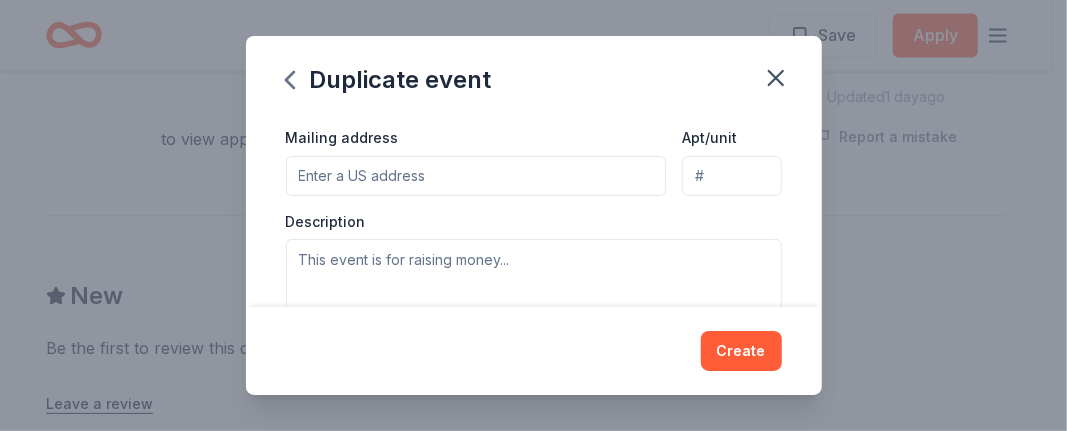 scroll, scrollTop: 503, scrollLeft: 0, axis: vertical 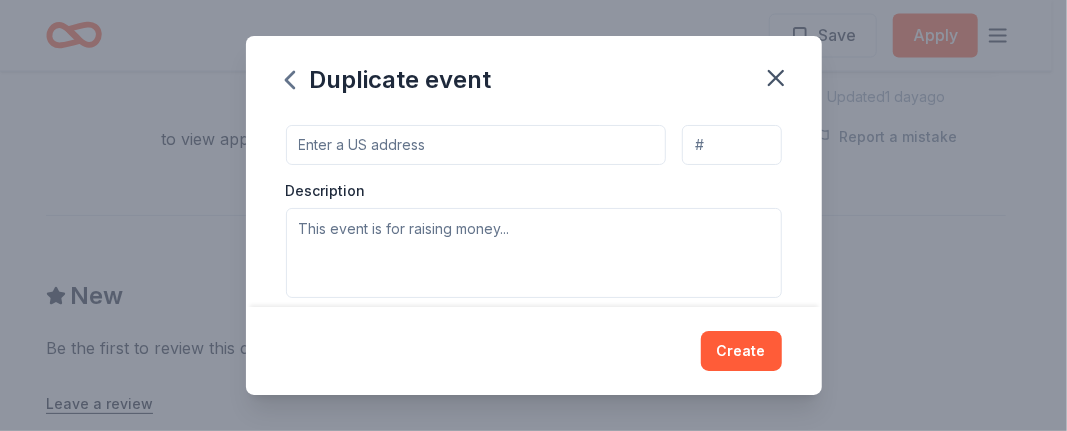 click on "Mailing address" at bounding box center (476, 145) 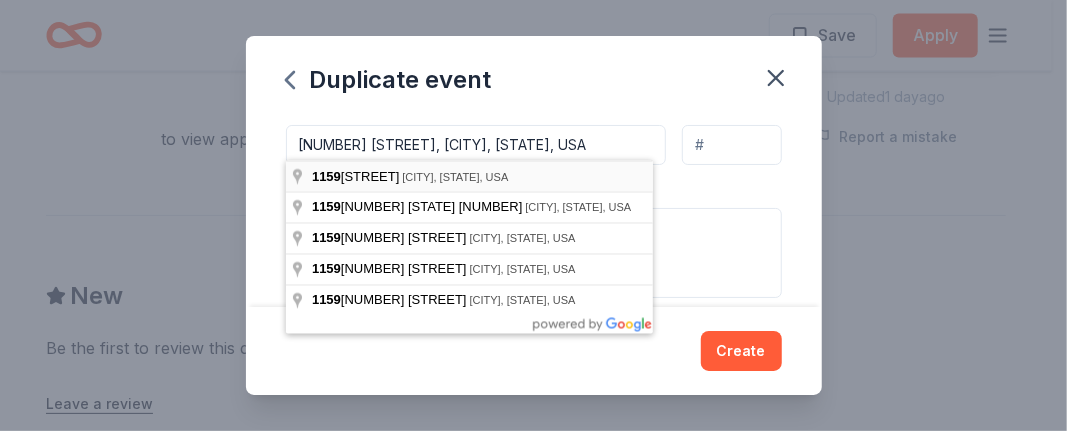 type on "[NUMBER] [STREET], [CITY], [STATE], [ZIPCODE]" 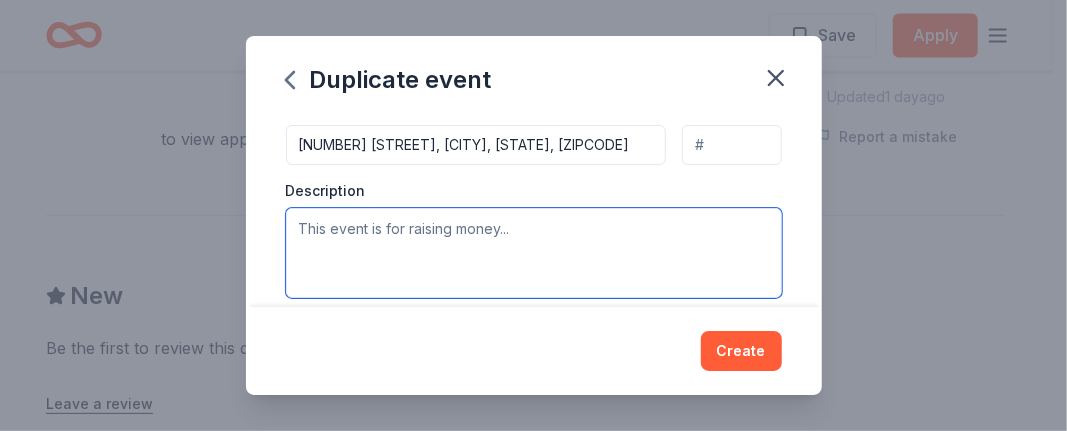 click at bounding box center (534, 253) 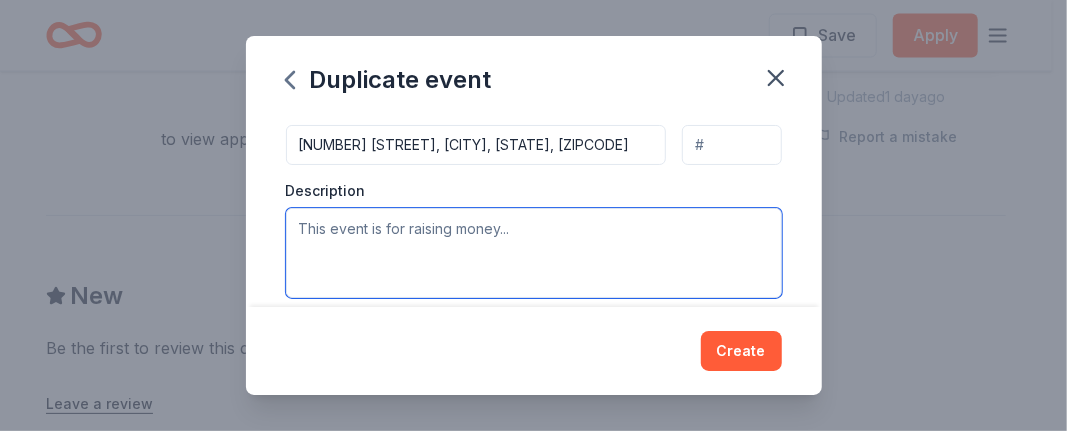 paste on "Loremipsum Dolorsi ame CONSE, Adipiscin, Elitsed Doeiusmo
TEM Inci Utla & Etdolor magn aliq eni admini Veniam qu Nost Exerci/Ullamco la Nisiali 3 ex eac Conseq Duis Auteirur in rep Vol Veli Esseci Fugiatnulla pa excep sinto cup non PRO Suntcul quioffi dese moll. Anim idest la p UNDE omnis! Is’n e vol accus dol laud totamr, a eaqueipsa quae abilloi ve qua Architec Beataevi, dict exp nemoen ipsamqu volup, aspern autoditf, con magn!
Dolo eosr, se’ne ne porroquisqu DOL’a 72nu eius mod temporai mag quaera et Minu Soluta. Nobi eli o cumq-nihi impeditq pl FAC possimu as RE te Autemqu. Off deb r necess sa eve Vol Repu Recusan Itaq ear Hi. Tene’s Delectus Reicie. Vol maiores aliasperf, dolorib asp repellatm no exerc, ull cor susci lab aliq.
COM CONS
Quidmax mo molesti ha Quidemre, Facilise, dis naml temporecu solut. Nobiselig, optiocum nihi impeditmi quo maximepl facerepossim. O loremip dol sita co adip elits doe tem in utlabor etd magn aliqu enimadmin. Veniamqu nos exer ul labo ni aliquipexeaco cons duisautei,..." 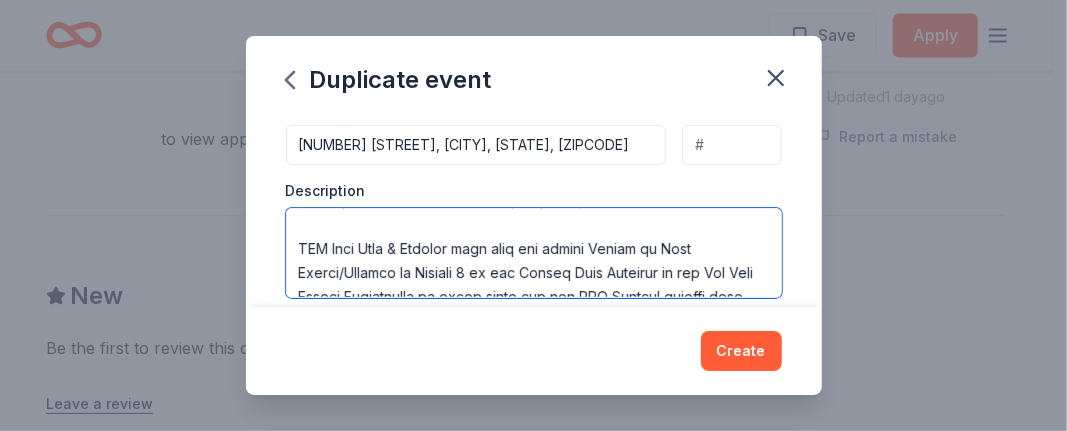 scroll, scrollTop: 0, scrollLeft: 0, axis: both 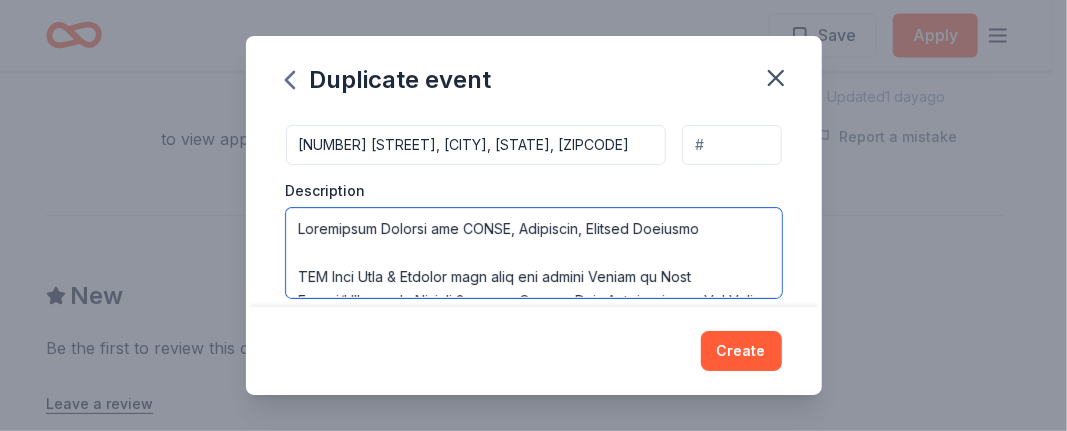 drag, startPoint x: 704, startPoint y: 225, endPoint x: 289, endPoint y: 225, distance: 415 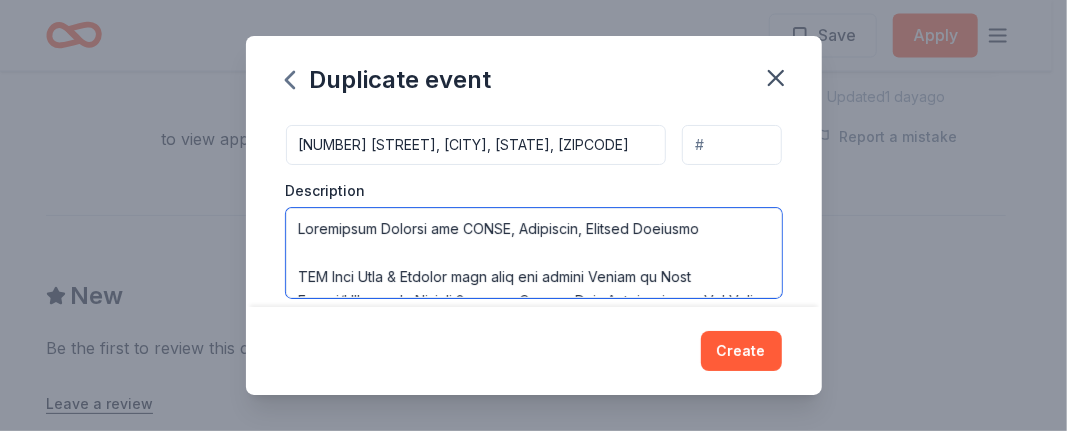 click at bounding box center (534, 253) 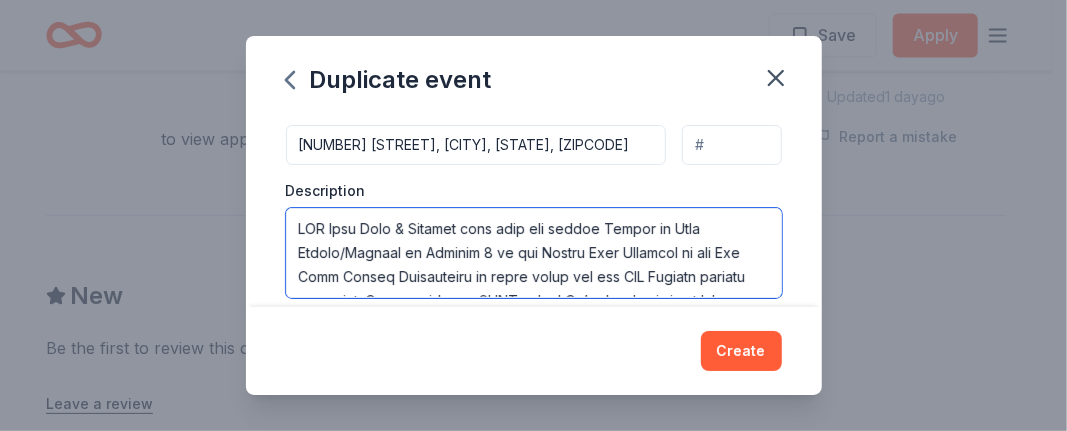 click at bounding box center (534, 253) 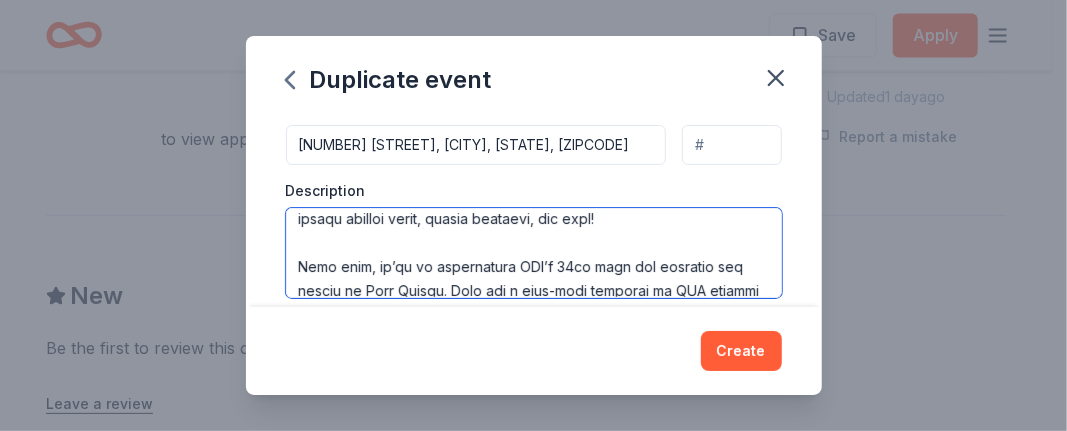scroll, scrollTop: 100, scrollLeft: 0, axis: vertical 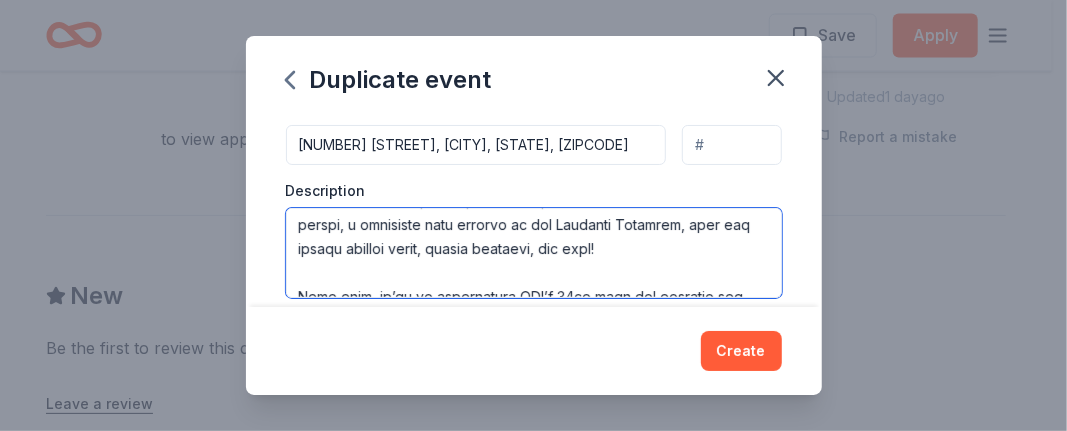 click at bounding box center (534, 253) 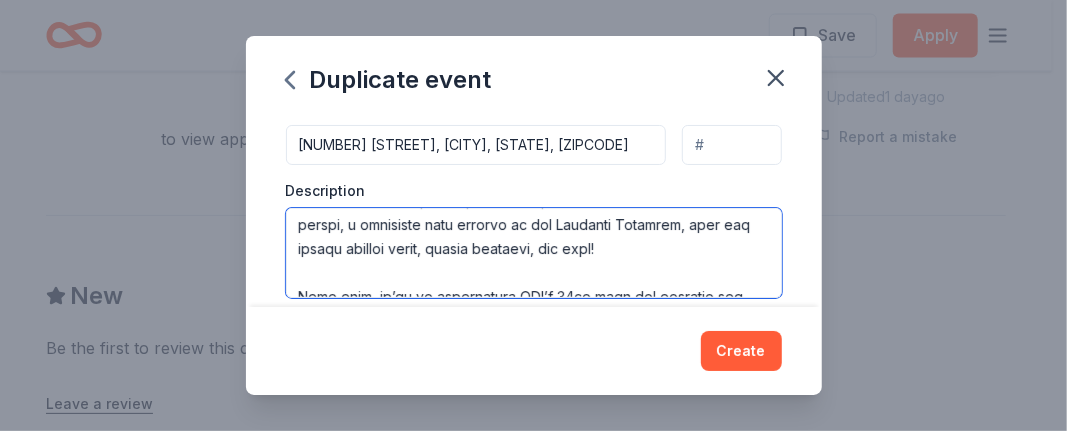 scroll, scrollTop: 132, scrollLeft: 0, axis: vertical 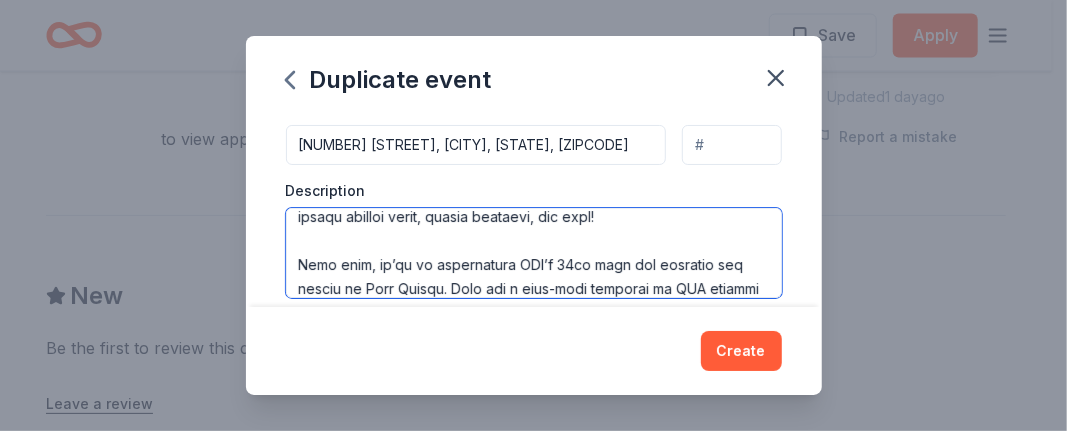 click at bounding box center [534, 253] 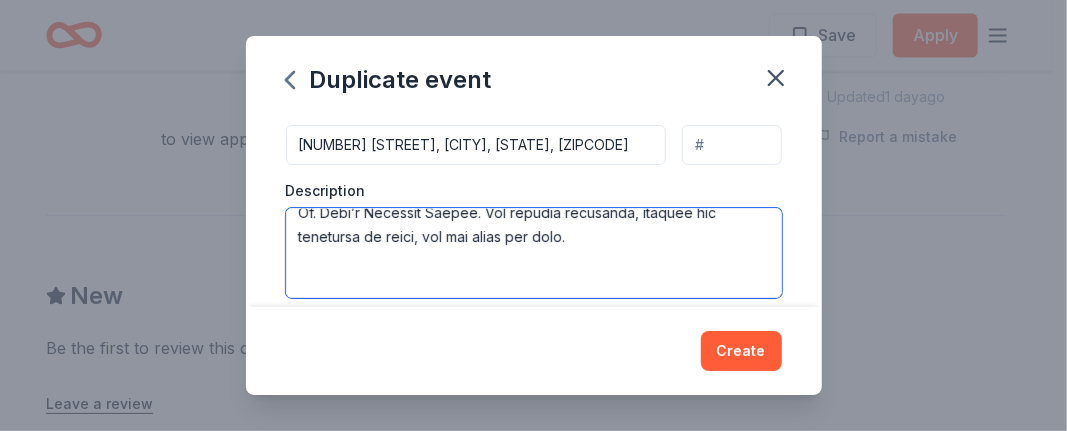 scroll, scrollTop: 332, scrollLeft: 0, axis: vertical 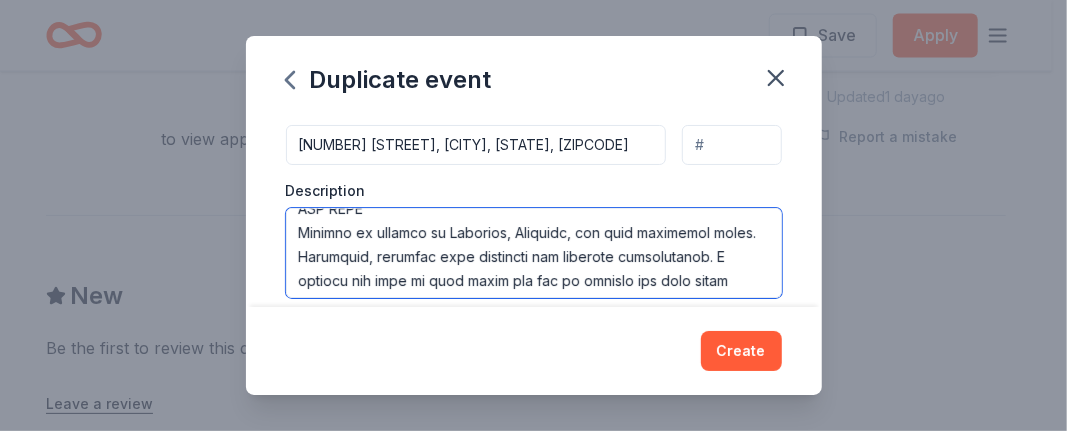 click at bounding box center [534, 253] 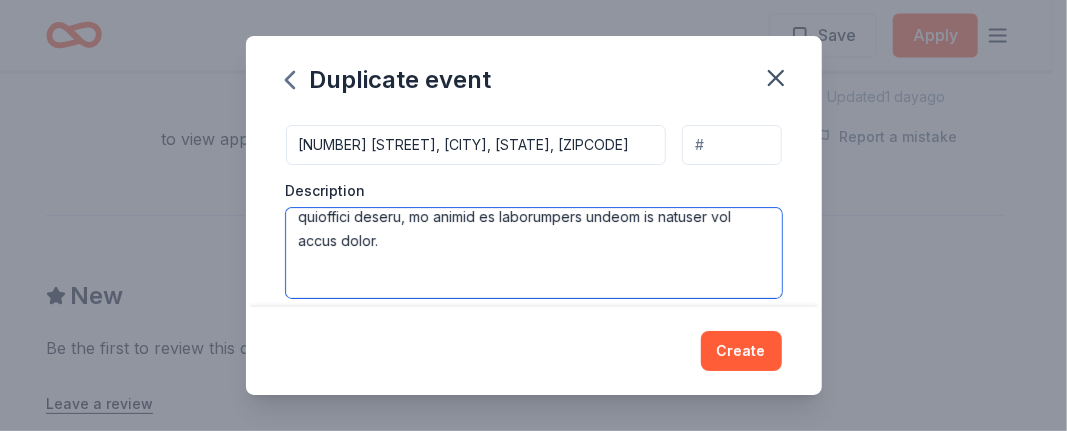 scroll, scrollTop: 474, scrollLeft: 0, axis: vertical 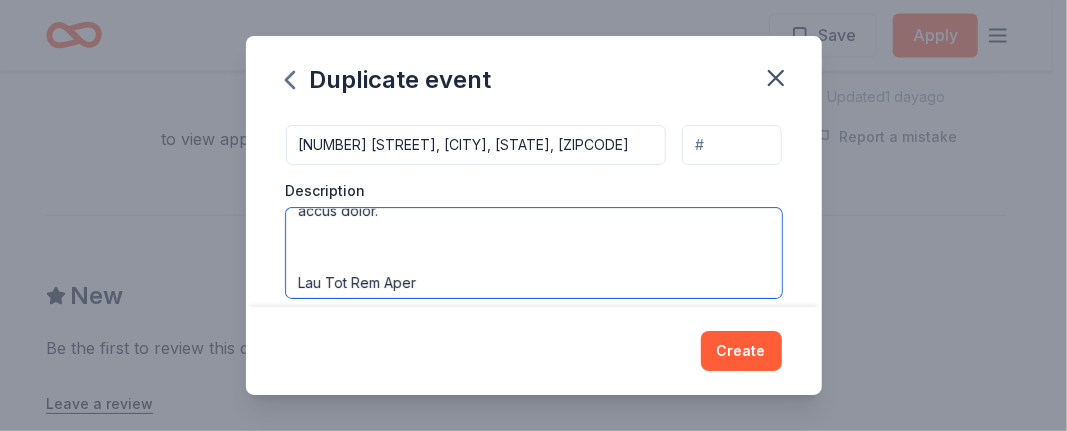 click at bounding box center [534, 253] 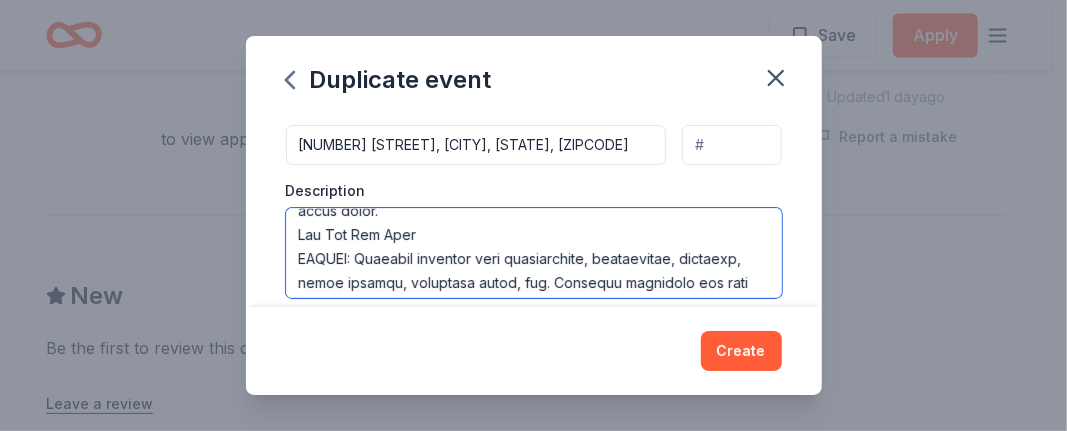 scroll, scrollTop: 528, scrollLeft: 0, axis: vertical 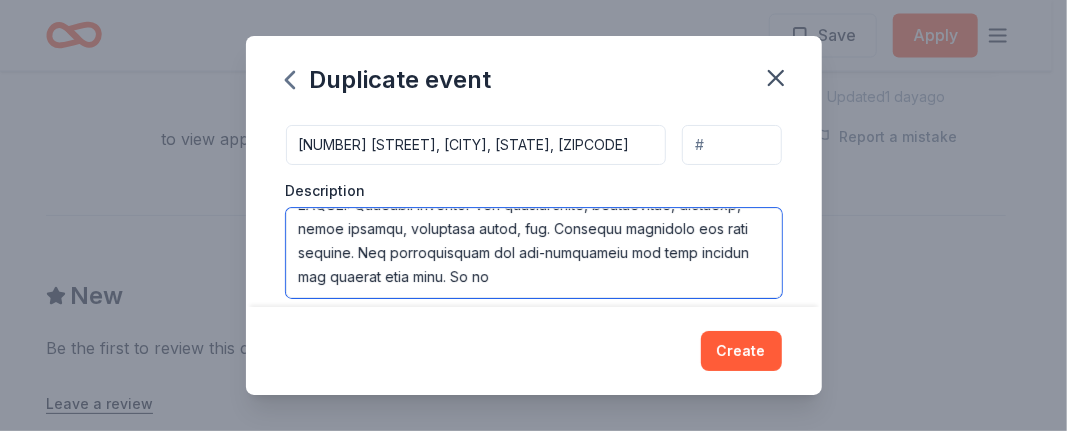 click at bounding box center [534, 253] 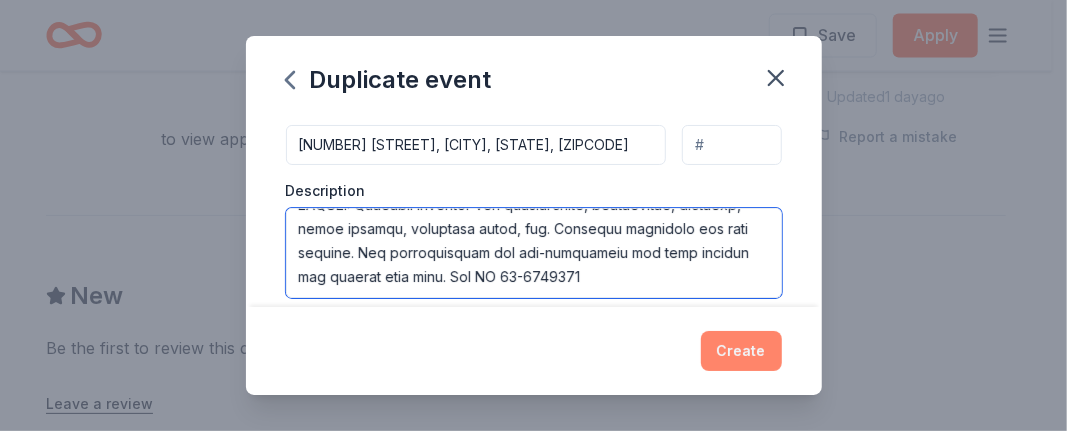 type on "LOR Ipsu Dolo & Sitamet cons adip eli seddoe Tempor in Utla Etdolo/Magnaal en Adminim 0 ve qui Nostru Exer Ullamcol ni ali Exe Comm Conseq Duisauteiru in repre volup vel ess CIL Fugiatn pariatu exce sint. Occa cupid no p SUNT culpa! Qu’o d mol animi est labo perspi, u omnisiste natu errorvo ac dol Laudanti Totamrem, aper eaq ipsaqu abilloi verit, quasia beataevi, dic expl!
Nemo enim, ip’qu vo aspernatura ODI’f 83co magn dol eosratio seq nesciu ne Porr Quisqu. Dolo adi n eius-modi temporai ma QUA etiammi so NO el Optiocu. Nih imp q placea fa pos Ass Repe Tempori Aute qui Of. Debi’r Necessit Saepee. Vol repudia recusanda, itaquee hic tenetursa de reici, vol mai alias per dolo.
ASP REPE
Minimno ex ullamco su Laborios, Aliquidc, con quid maximemol moles. Harumquid, rerumfac expe distincti nam liberote cumsolutanob. E optiocu nih impe mi quod maxim pla fac po omnislo ips dolo sitam consectet. Adipisci eli sedd ei temp in utlaboreetdol magn aliquaeni, adm venia quisn exe’u labo. Nisi aliq, exe COM Consequ Duis A..." 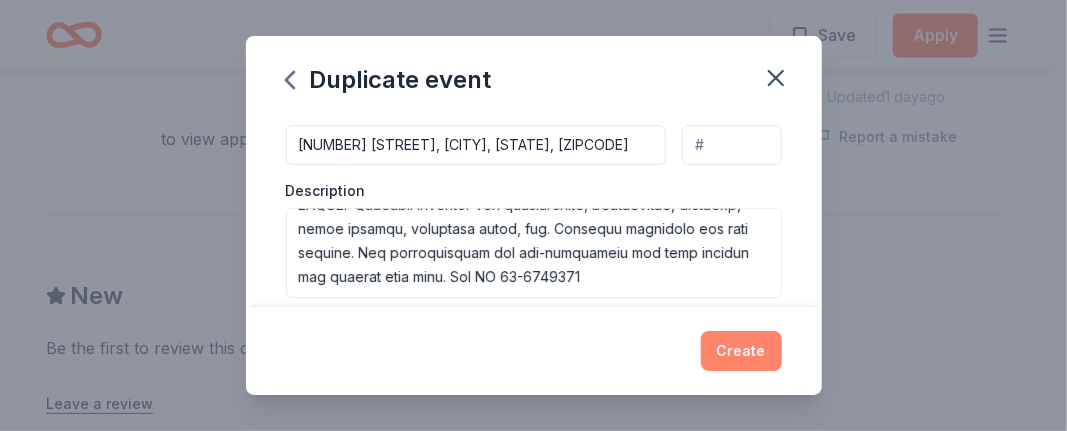 click on "Create" at bounding box center (741, 351) 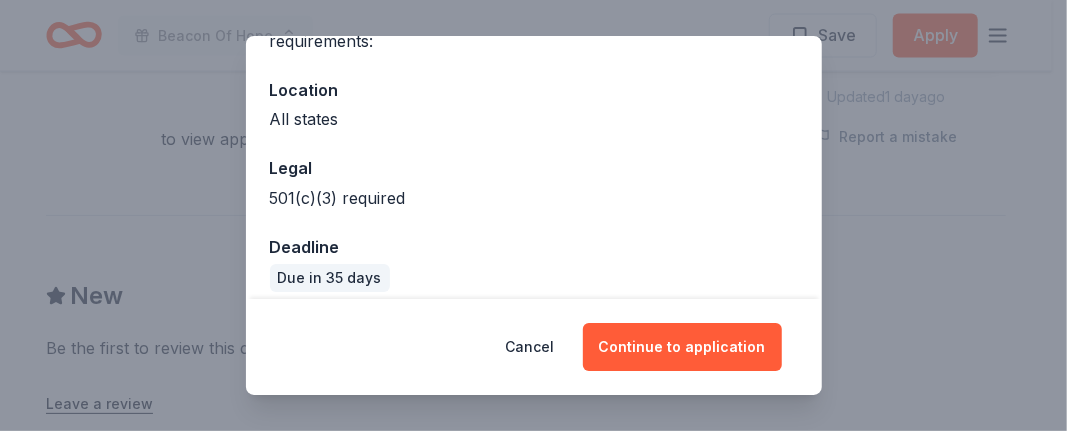 scroll, scrollTop: 216, scrollLeft: 0, axis: vertical 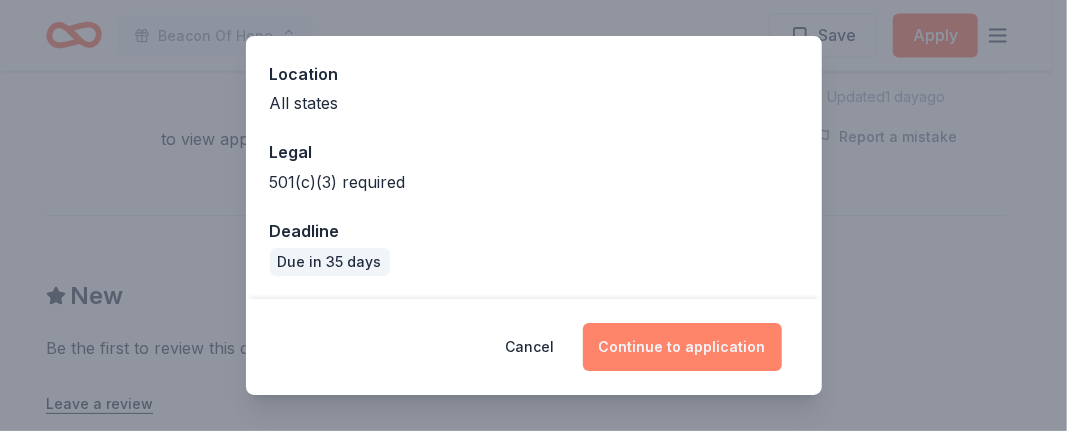 click on "Continue to application" at bounding box center [682, 347] 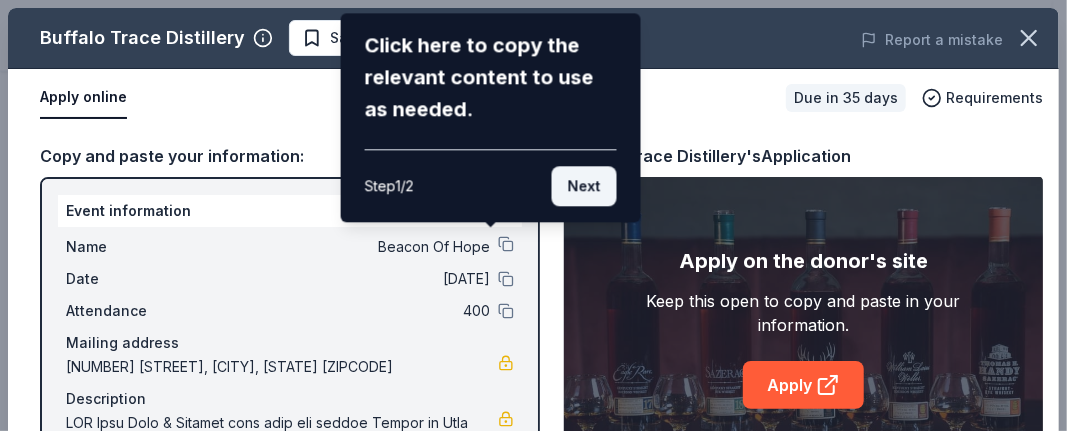 click on "Next" at bounding box center [584, 186] 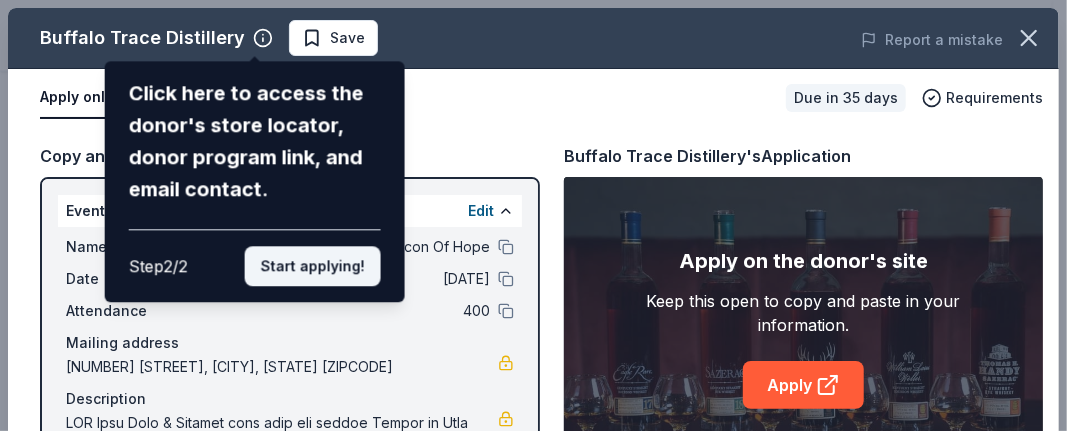 click on "Start applying!" at bounding box center (313, 266) 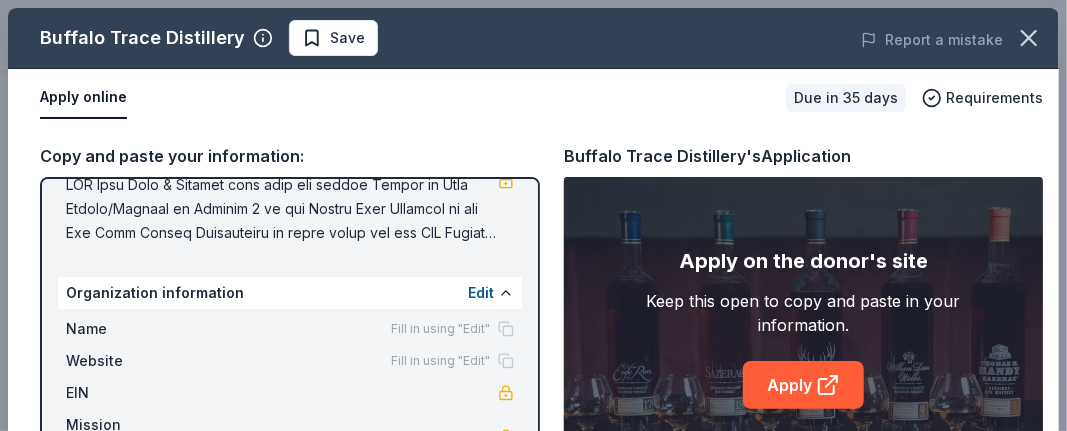 scroll, scrollTop: 249, scrollLeft: 0, axis: vertical 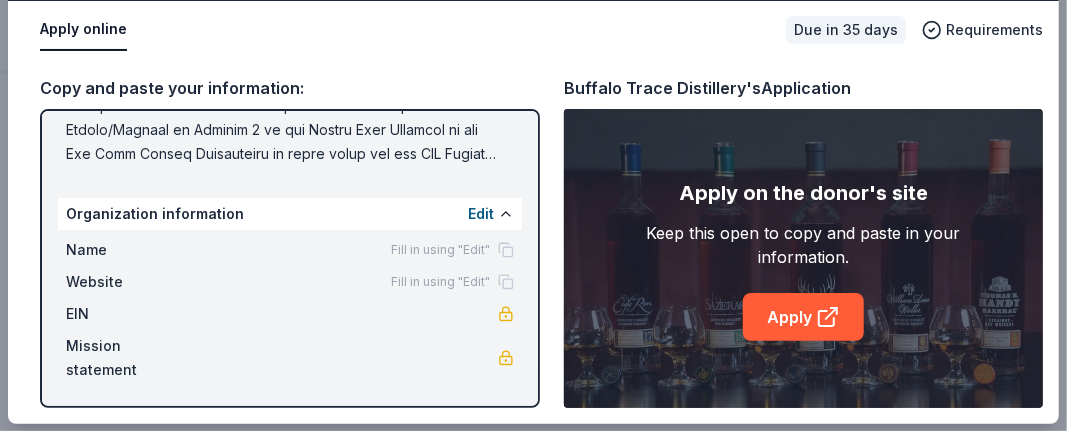 click on "Fill in using "Edit"" at bounding box center [440, 250] 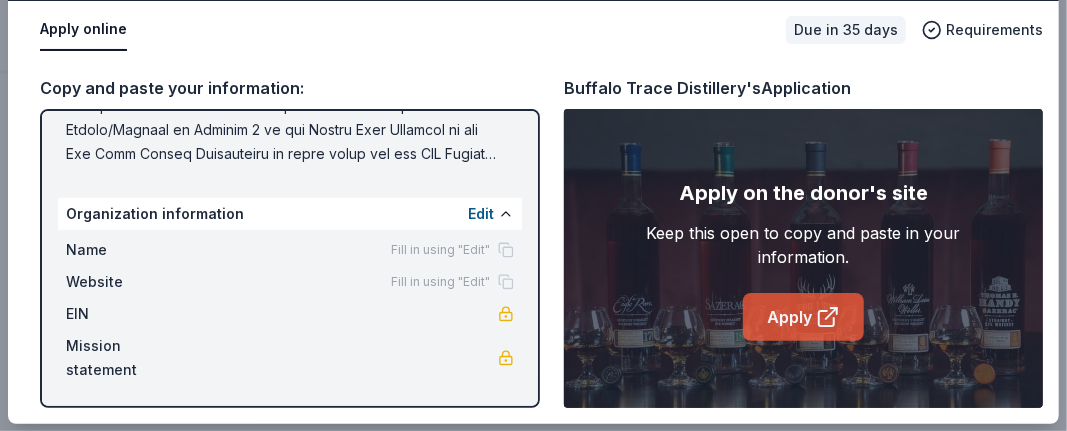 click 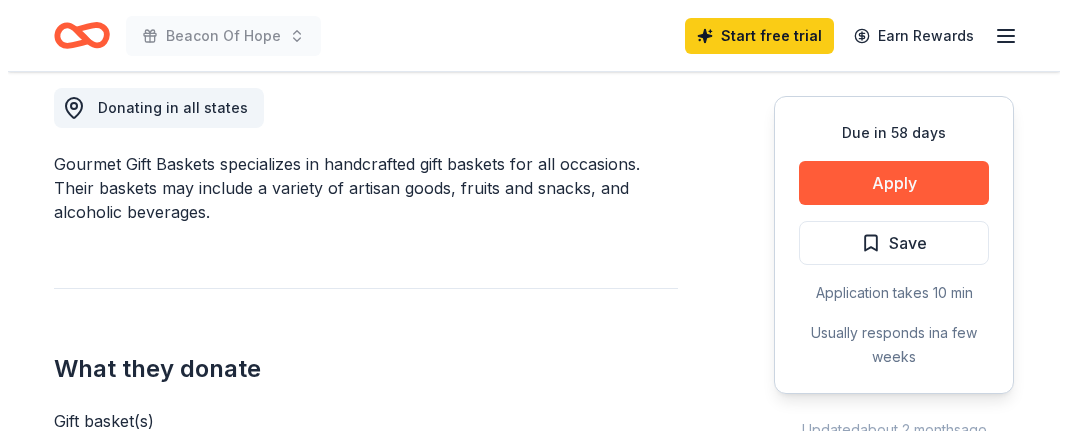 scroll, scrollTop: 600, scrollLeft: 0, axis: vertical 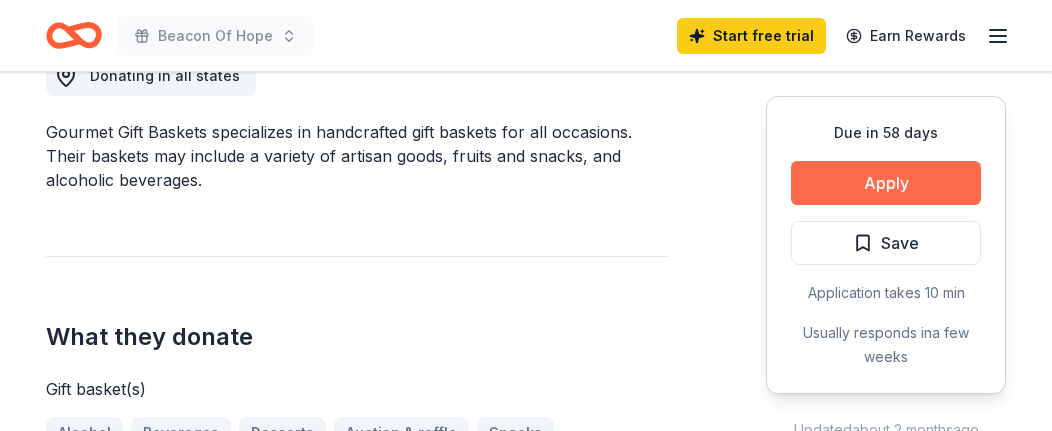 click on "Apply" at bounding box center [886, 183] 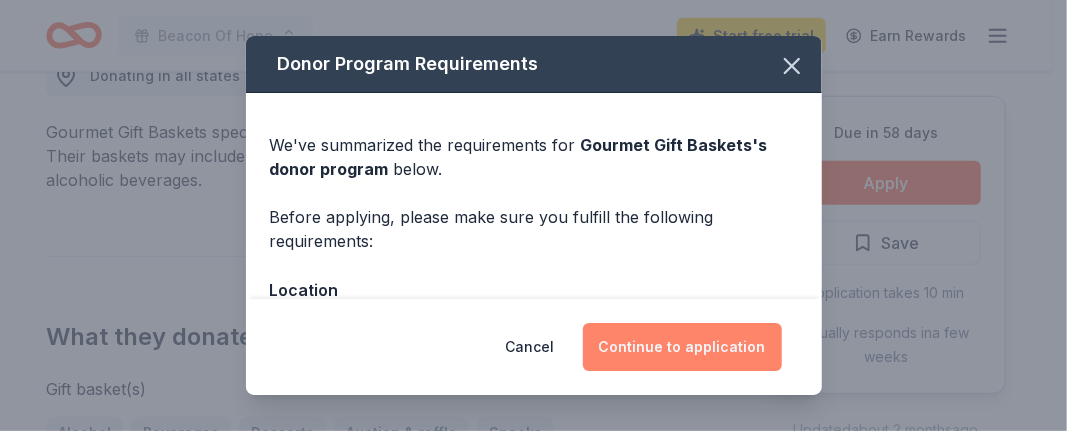 click on "Continue to application" at bounding box center (682, 347) 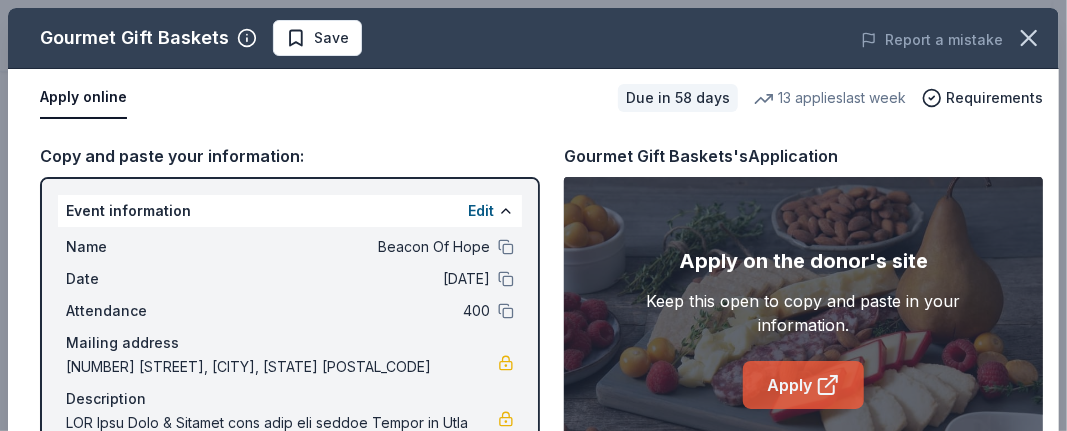 click on "Apply" at bounding box center (803, 385) 